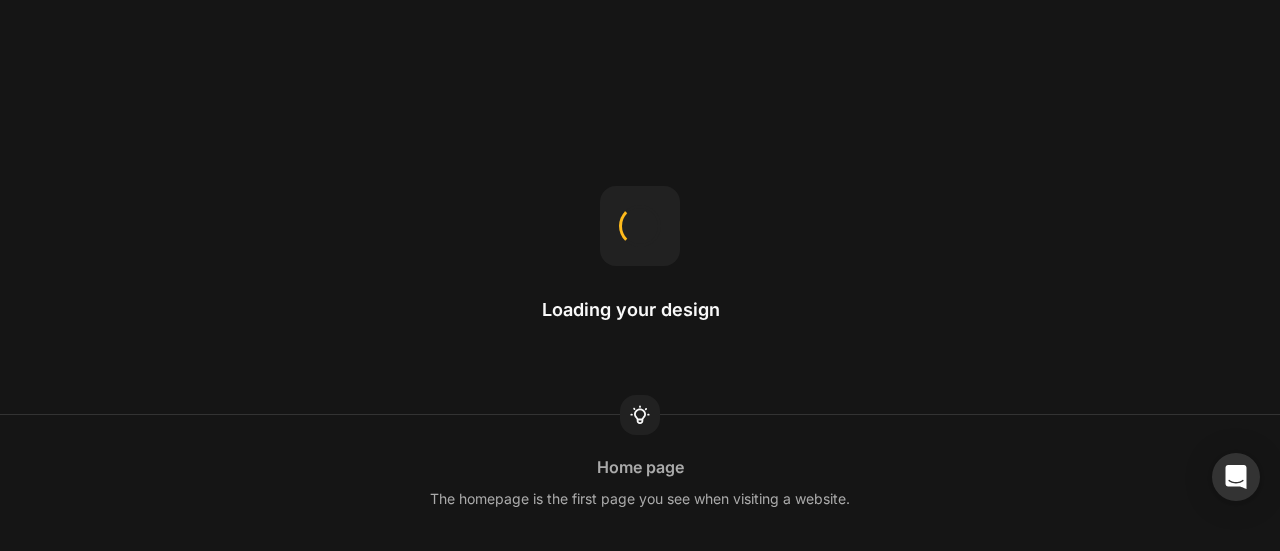 scroll, scrollTop: 0, scrollLeft: 0, axis: both 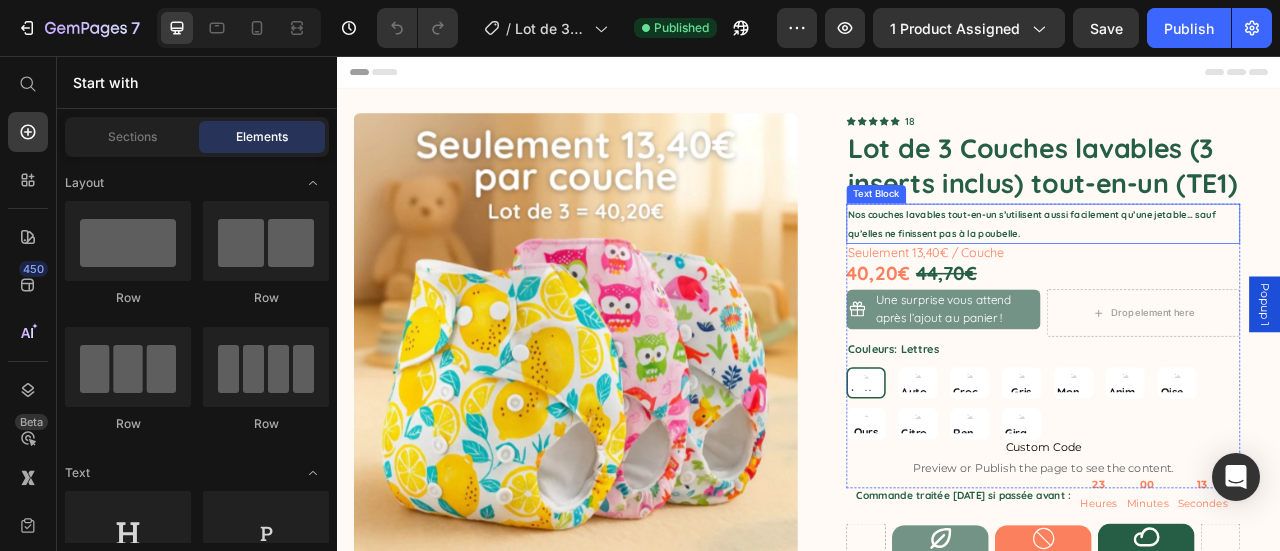click on "Nos couches lavables tout-en-un s’utilisent aussi facilement qu’une jetable… sauf qu’elles ne finissent pas à la poubelle." at bounding box center [1234, 269] 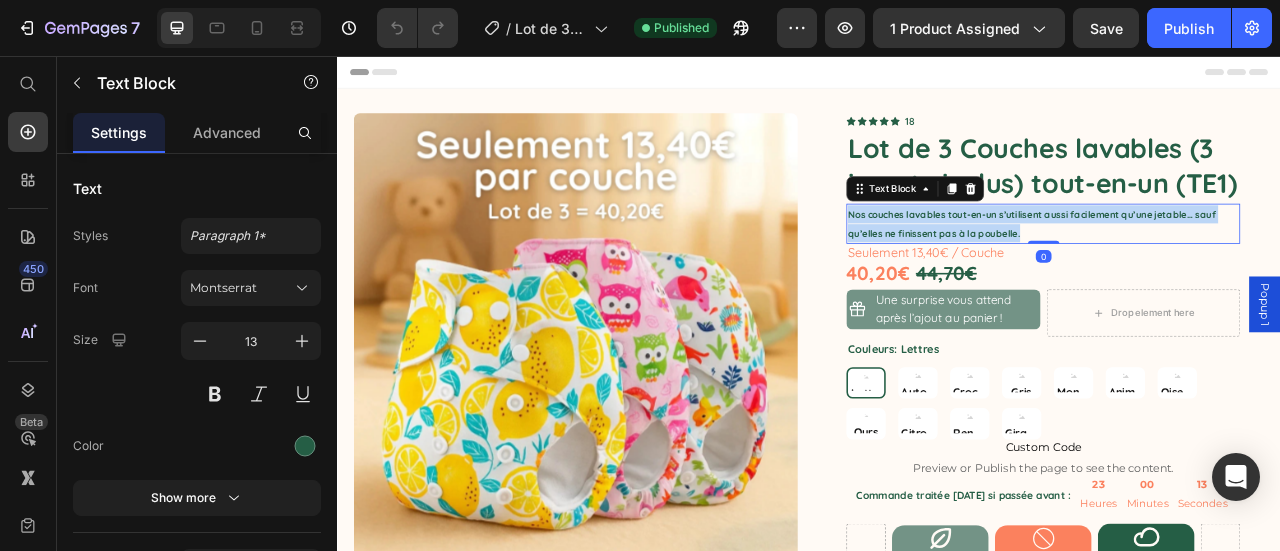 click on "Nos couches lavables tout-en-un s’utilisent aussi facilement qu’une jetable… sauf qu’elles ne finissent pas à la poubelle." at bounding box center (1234, 269) 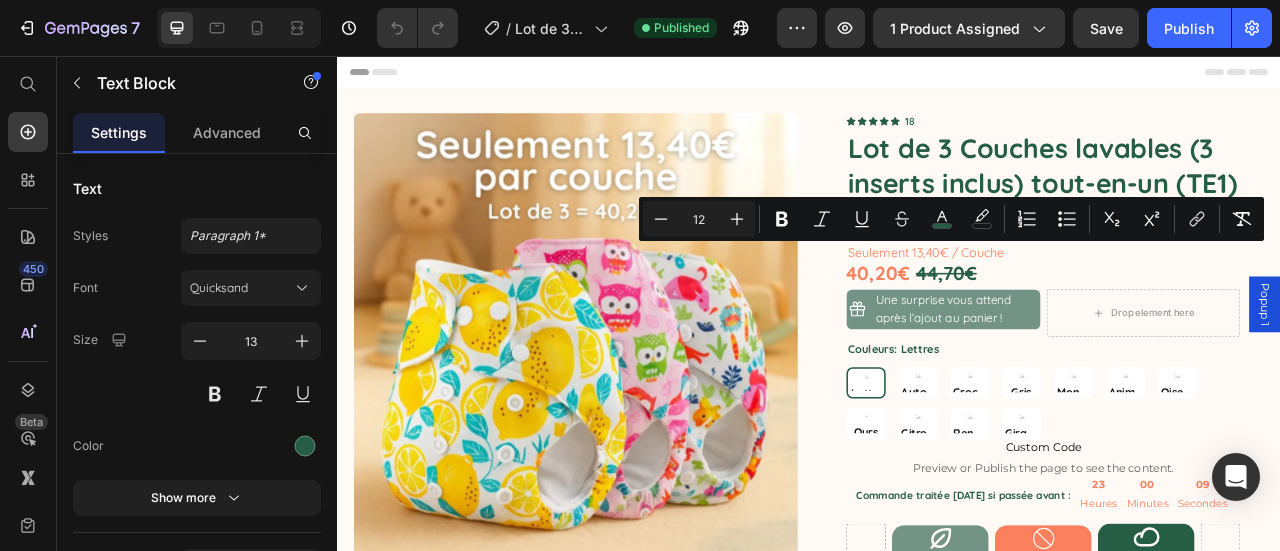 click on "Header" at bounding box center [937, 76] 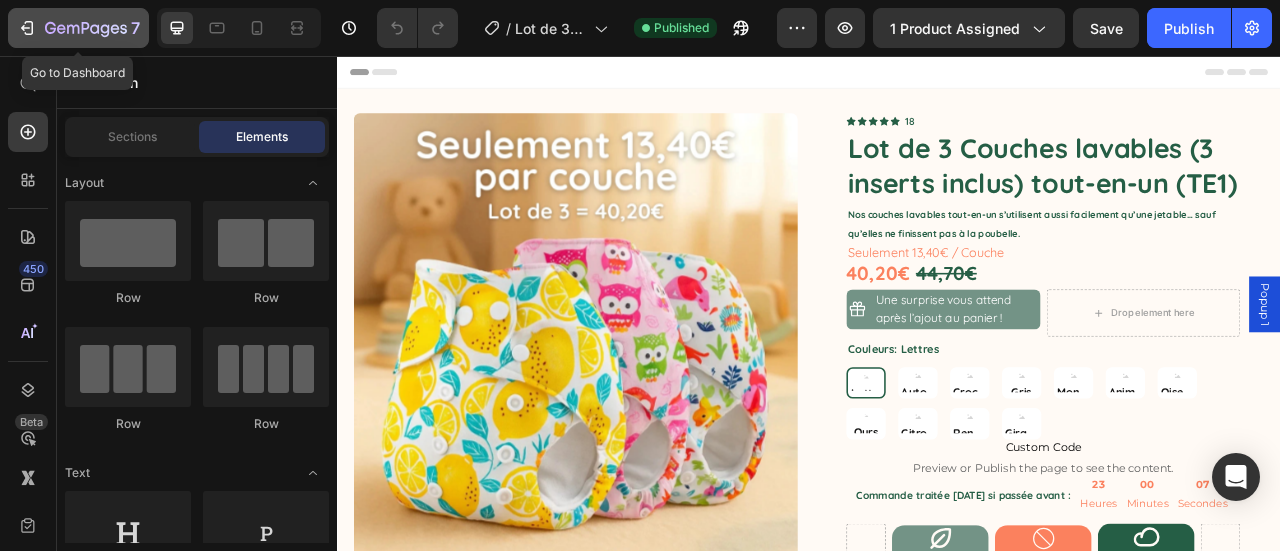 click on "7" 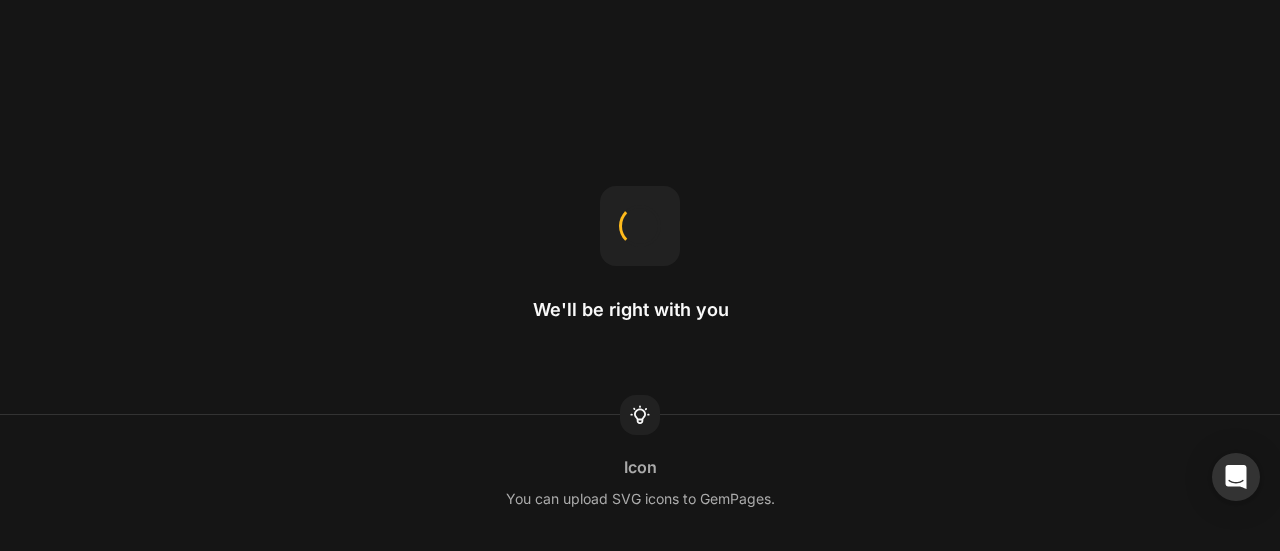 scroll, scrollTop: 0, scrollLeft: 0, axis: both 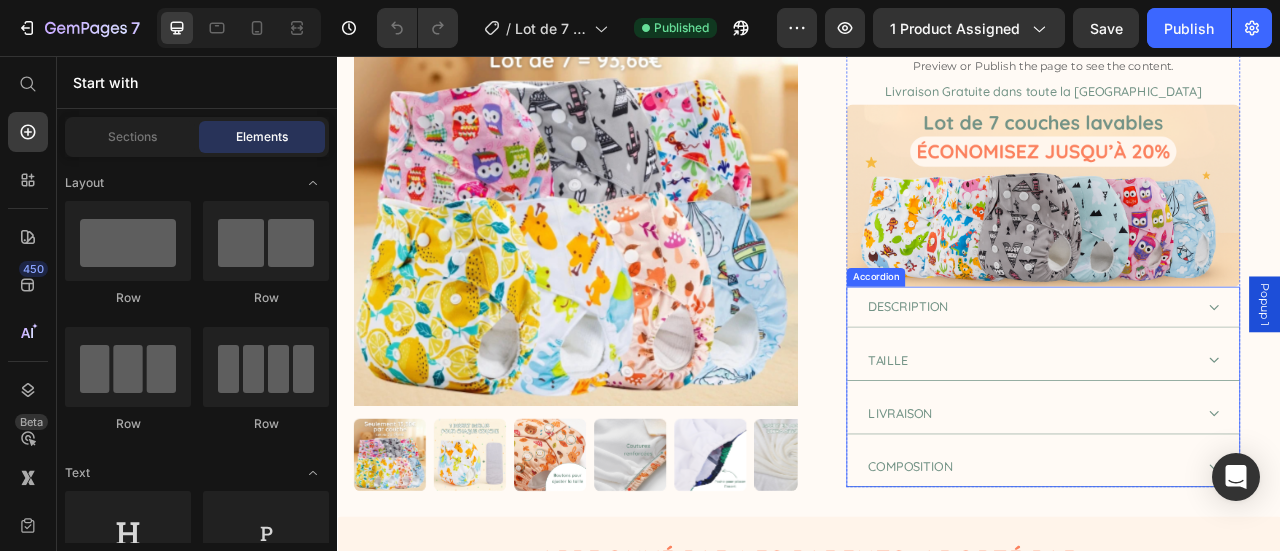 click on "Composition" at bounding box center [1234, 579] 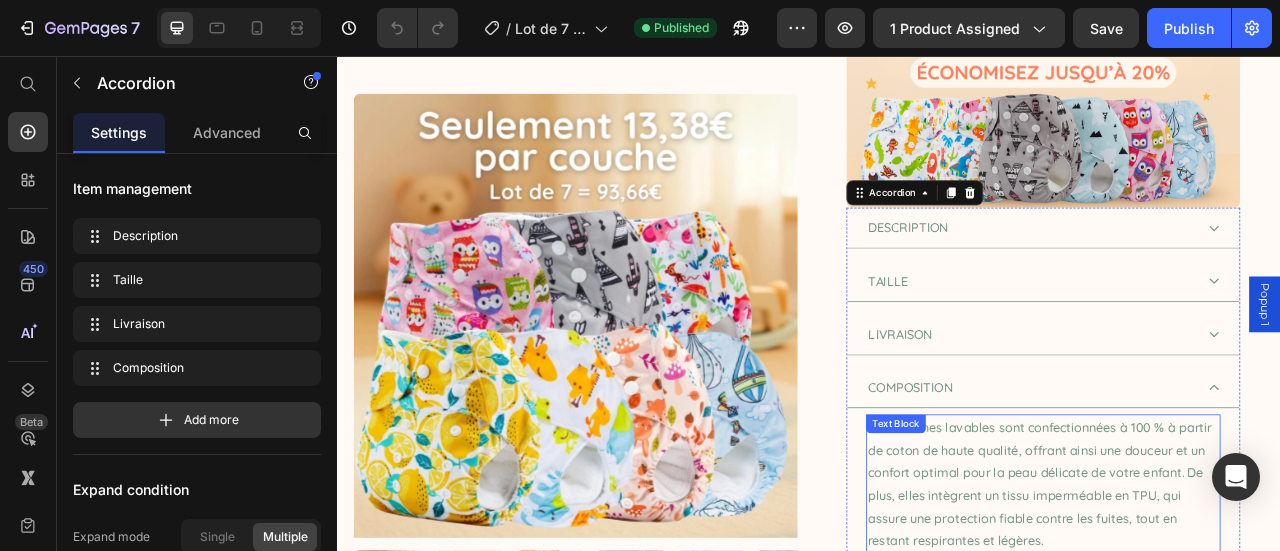 scroll, scrollTop: 1000, scrollLeft: 0, axis: vertical 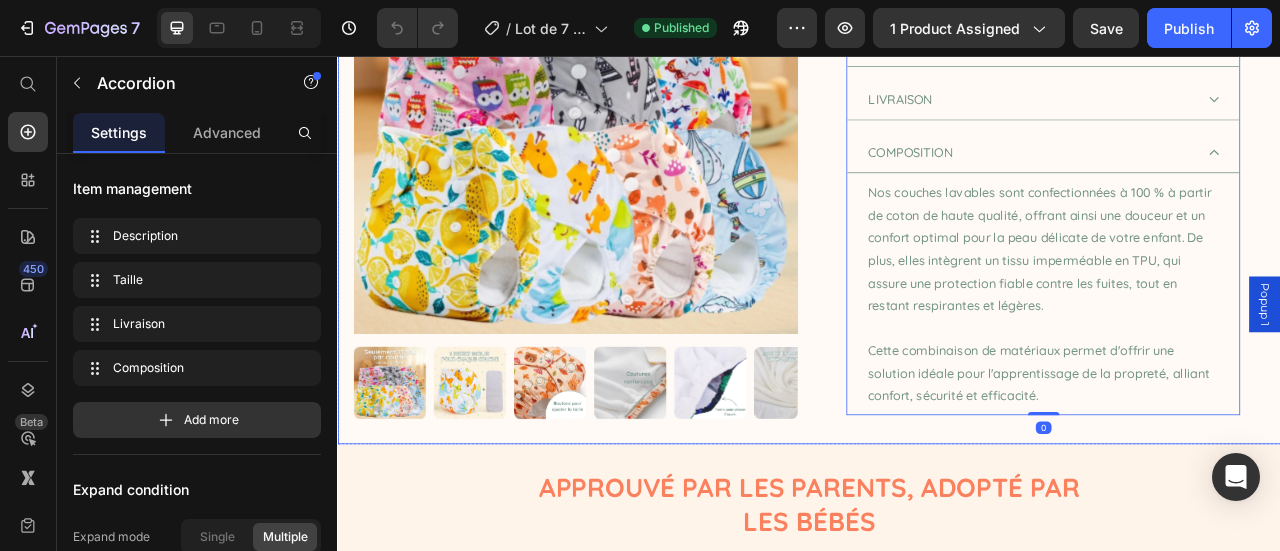 click on "Cette combinaison de matériaux permet d'offrir une solution idéale pour l'apprentissage de la propreté, alliant confort, sécurité et efficacité." at bounding box center (1228, 459) 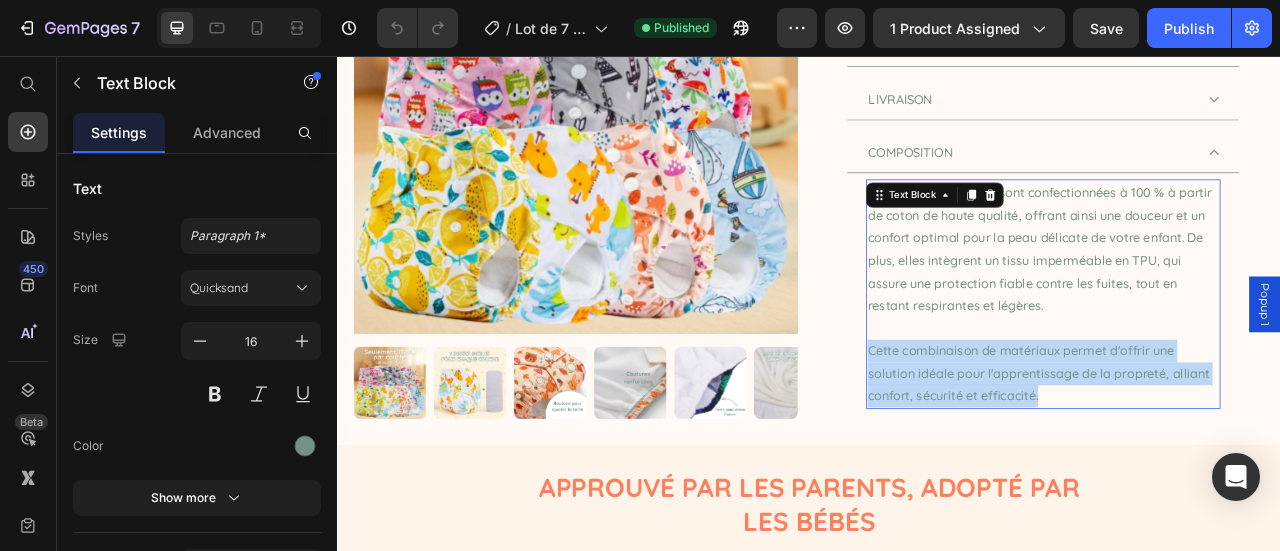 click on "Cette combinaison de matériaux permet d'offrir une solution idéale pour l'apprentissage de la propreté, alliant confort, sécurité et efficacité." at bounding box center (1228, 459) 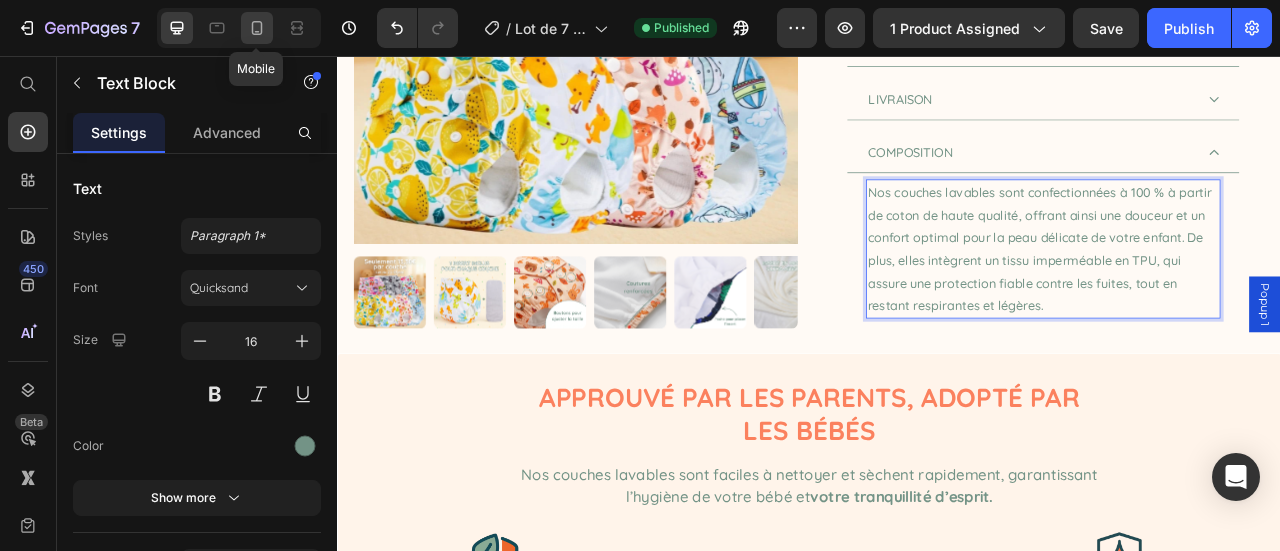 drag, startPoint x: 262, startPoint y: 35, endPoint x: 331, endPoint y: 137, distance: 123.146255 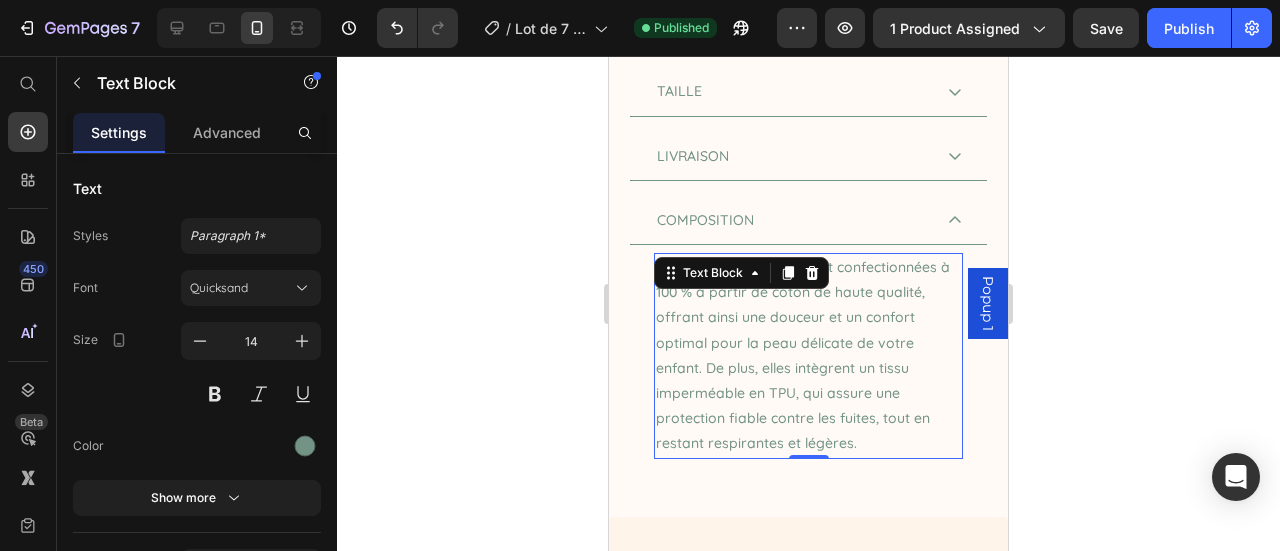 scroll, scrollTop: 1190, scrollLeft: 0, axis: vertical 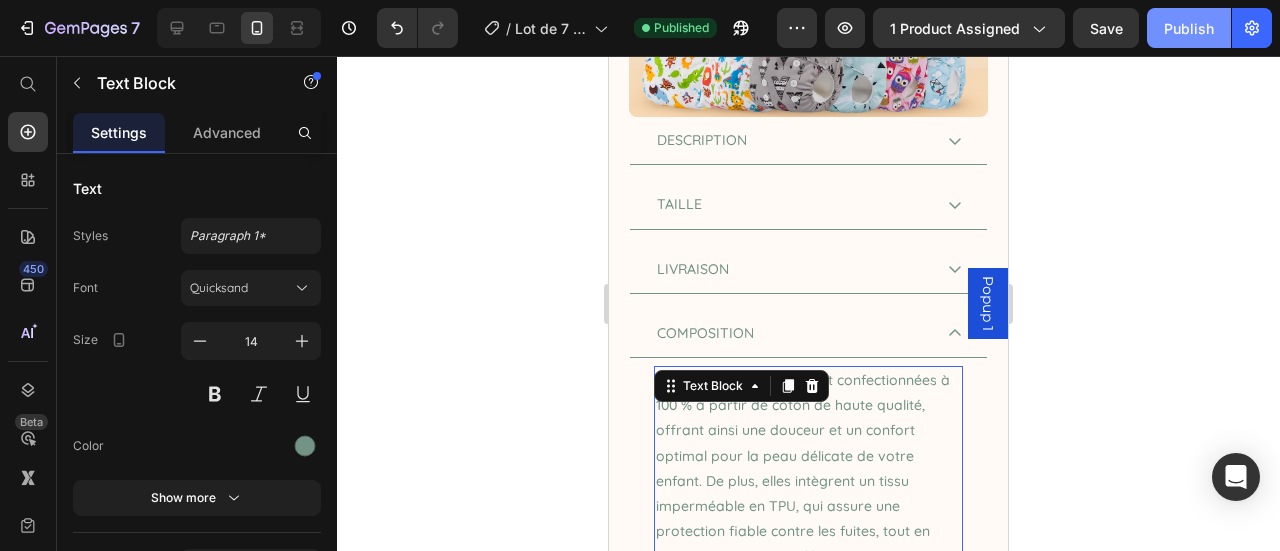 click on "Publish" at bounding box center (1189, 28) 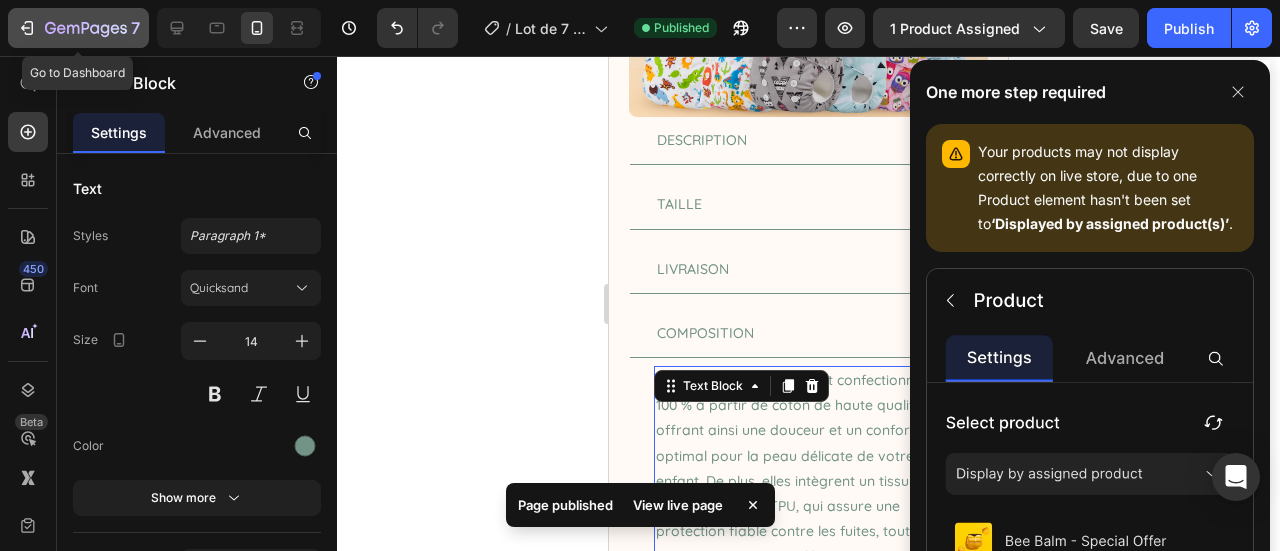 click 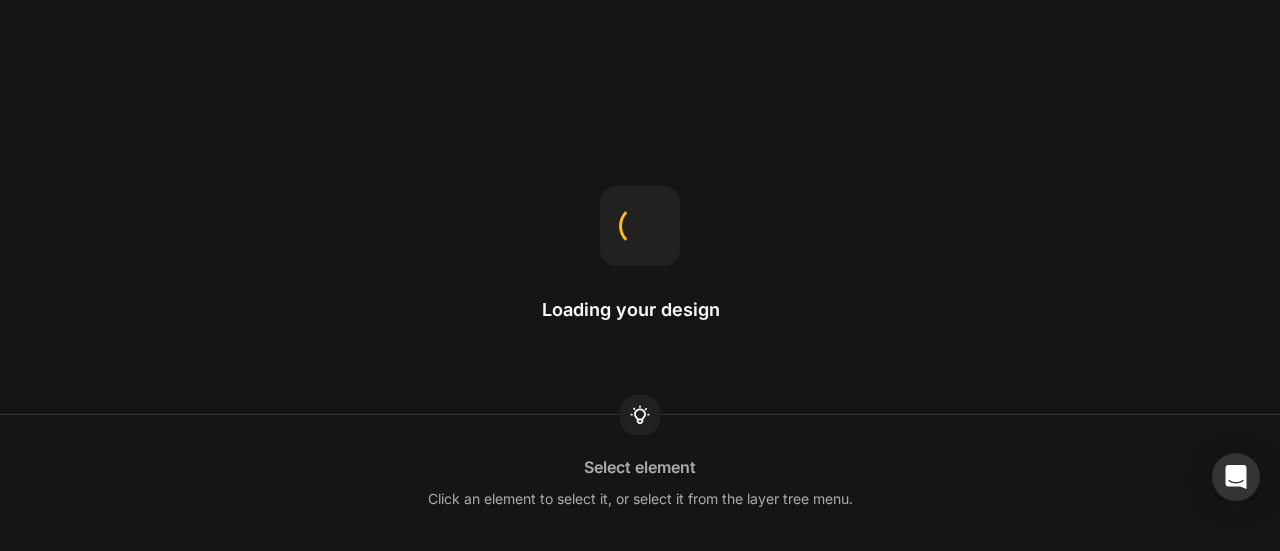 scroll, scrollTop: 0, scrollLeft: 0, axis: both 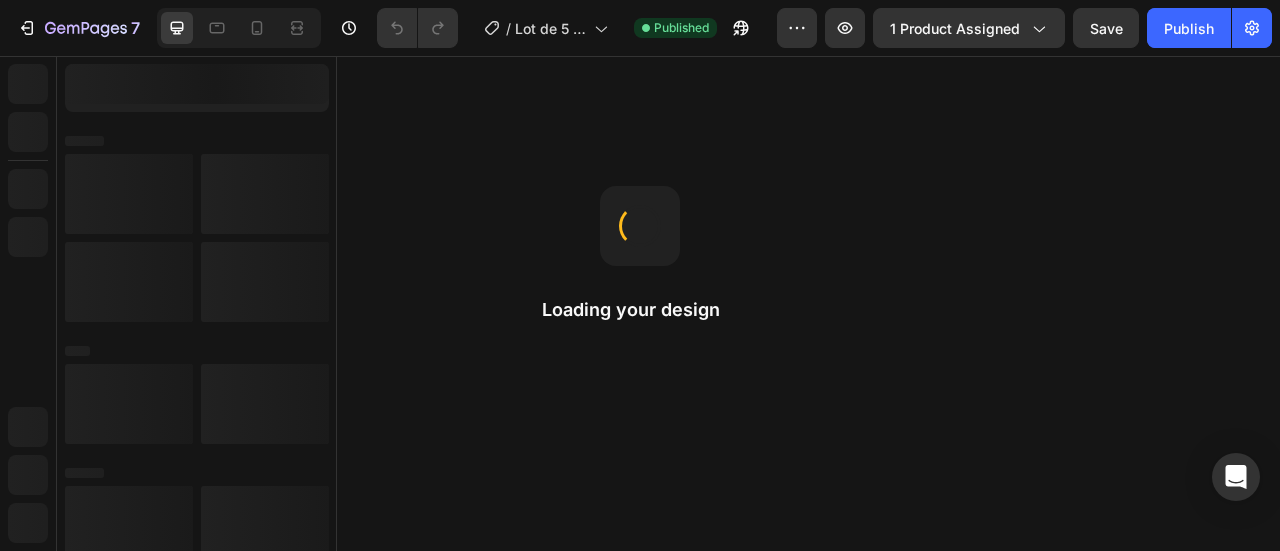 radio on "false" 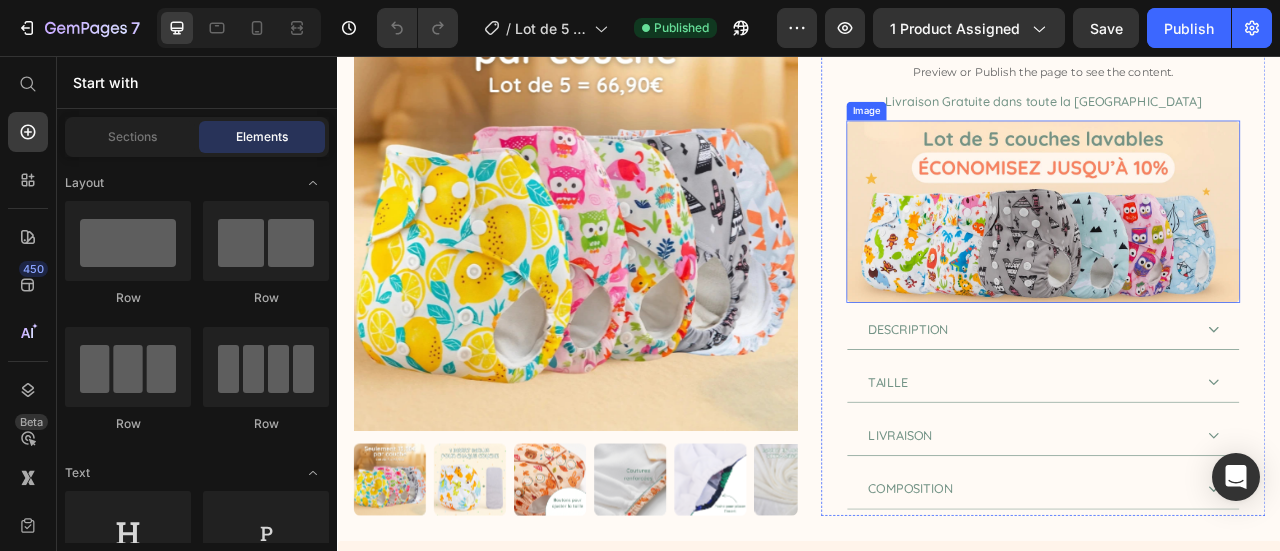 scroll, scrollTop: 800, scrollLeft: 0, axis: vertical 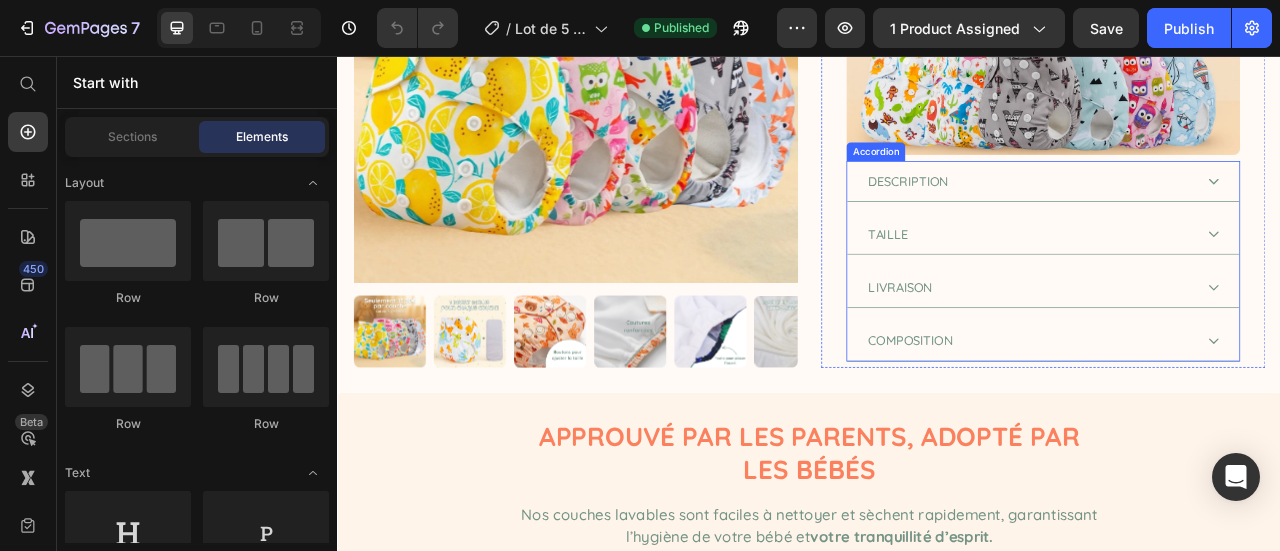 click on "Composition" at bounding box center (1218, 417) 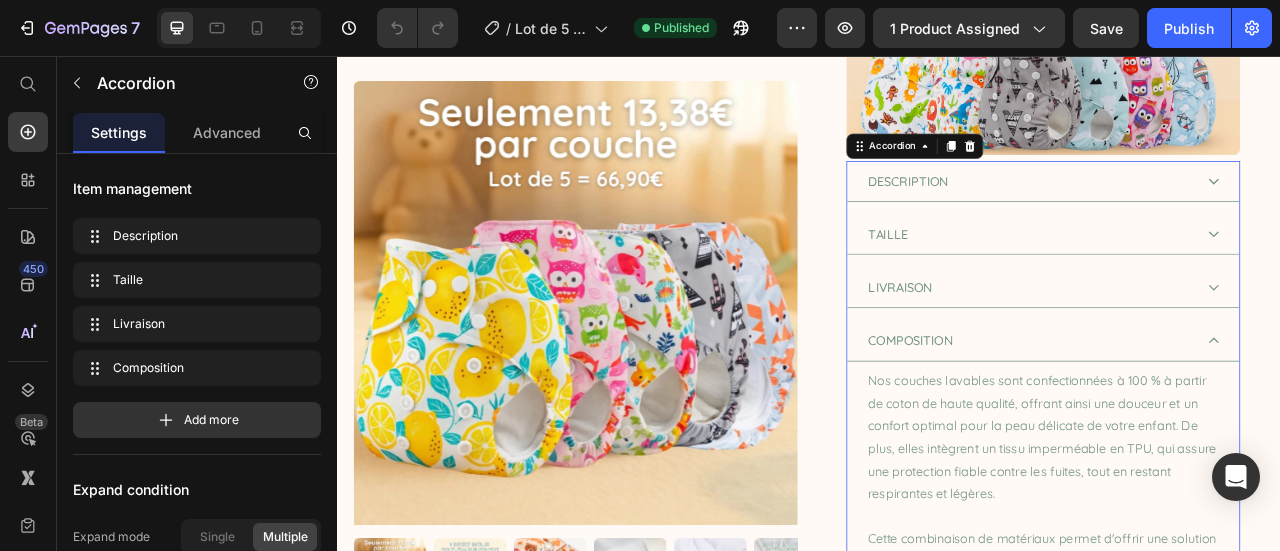 scroll, scrollTop: 1100, scrollLeft: 0, axis: vertical 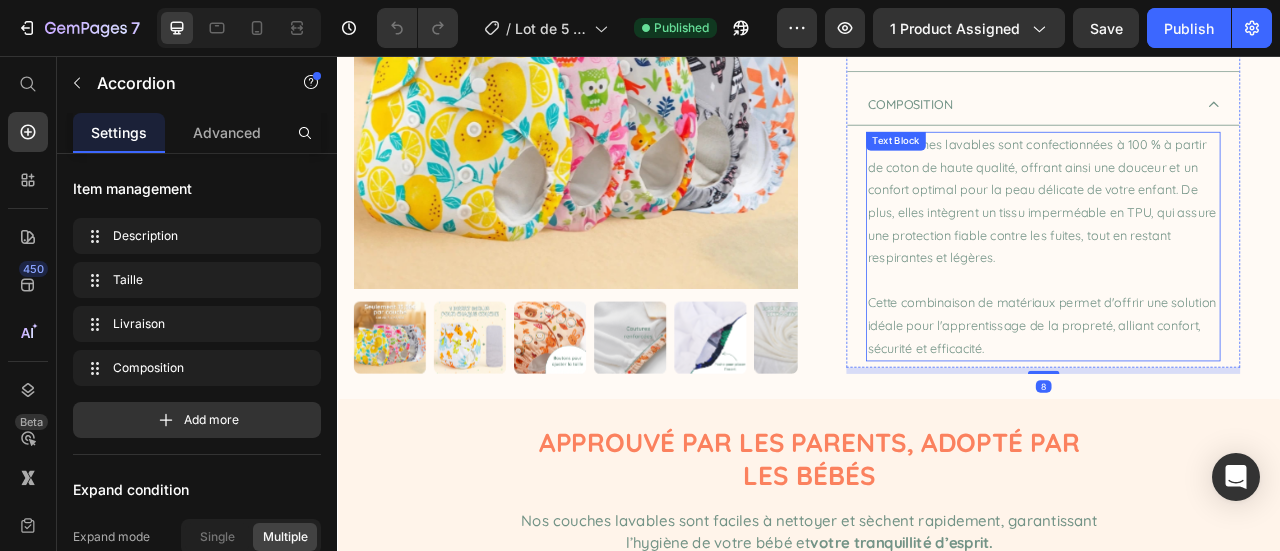 click on "Cette combinaison de matériaux permet d'offrir une solution idéale pour l'apprentissage de la propreté, alliant confort, sécurité et efficacité." at bounding box center [1233, 398] 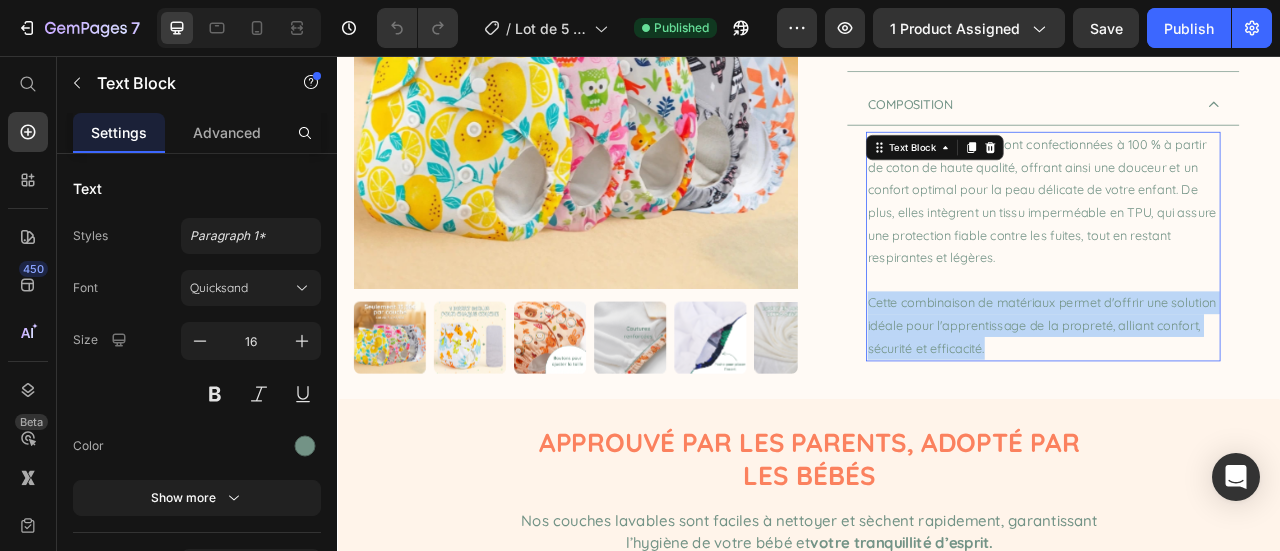 click on "Cette combinaison de matériaux permet d'offrir une solution idéale pour l'apprentissage de la propreté, alliant confort, sécurité et efficacité." at bounding box center (1233, 398) 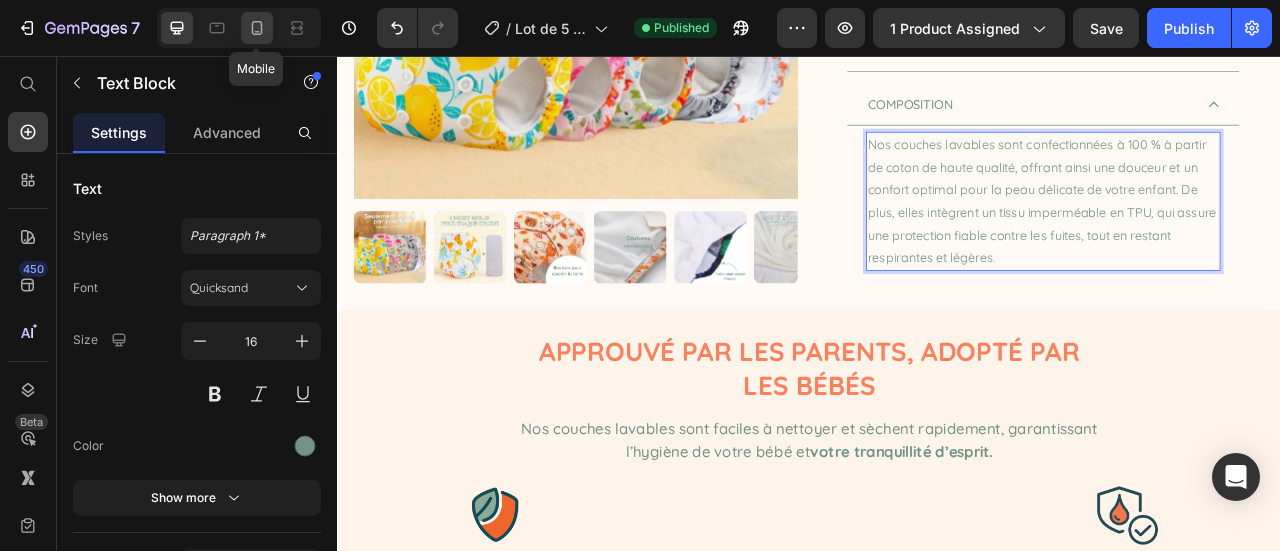 click 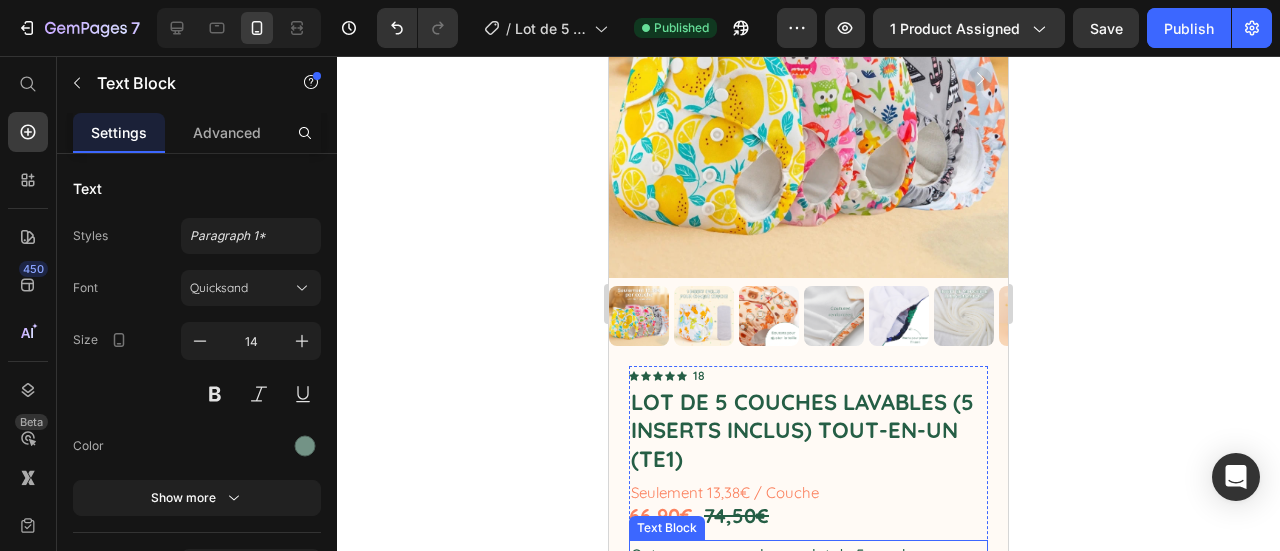 scroll, scrollTop: 13, scrollLeft: 0, axis: vertical 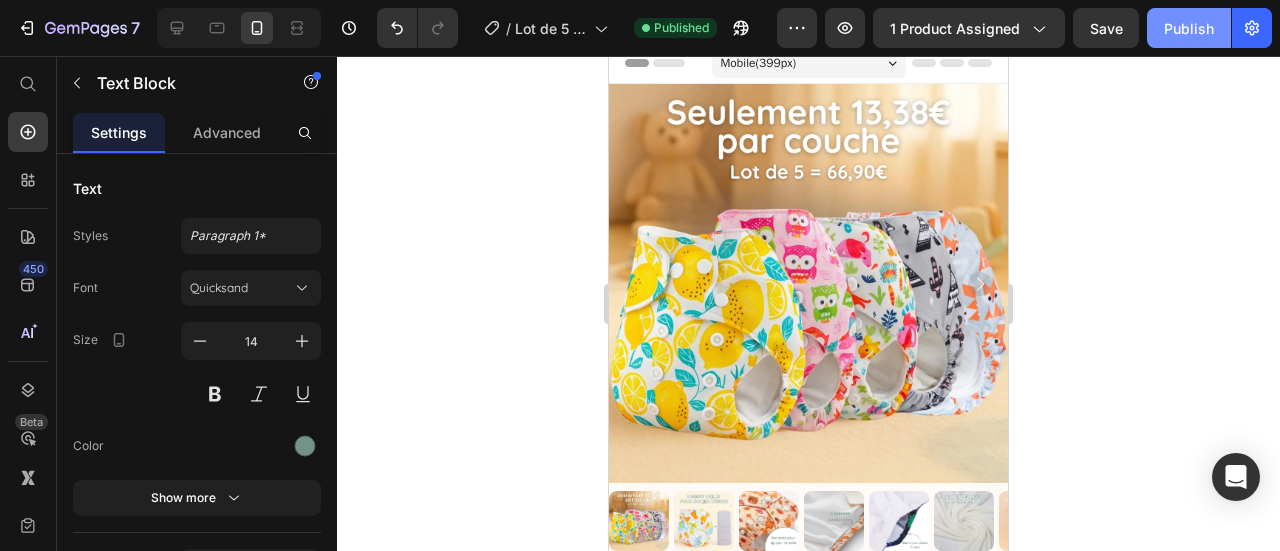click on "Publish" at bounding box center [1189, 28] 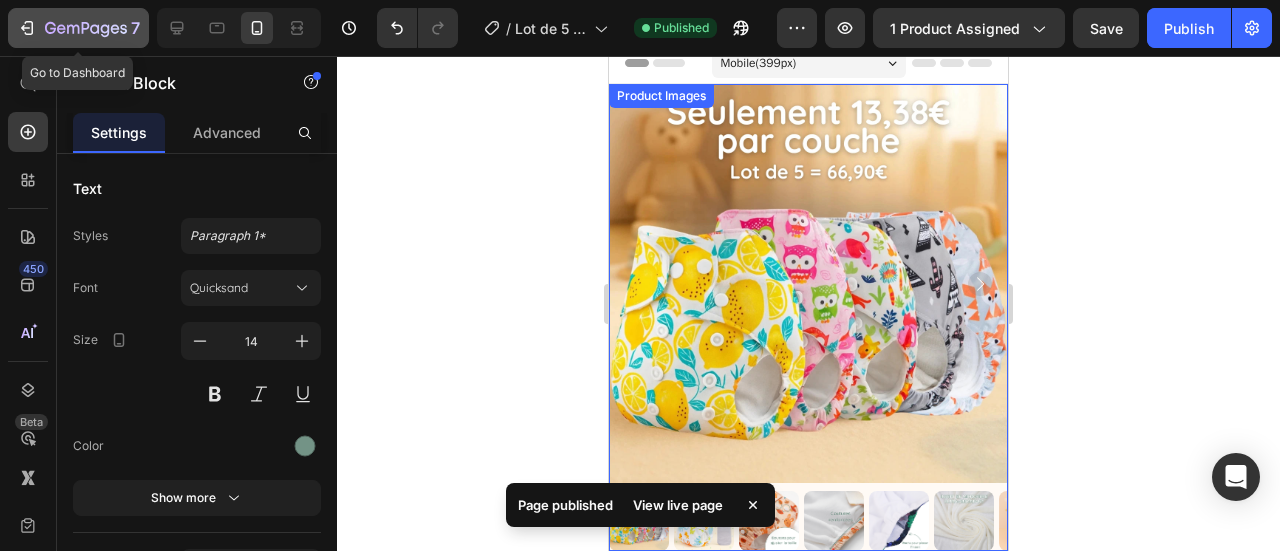 click 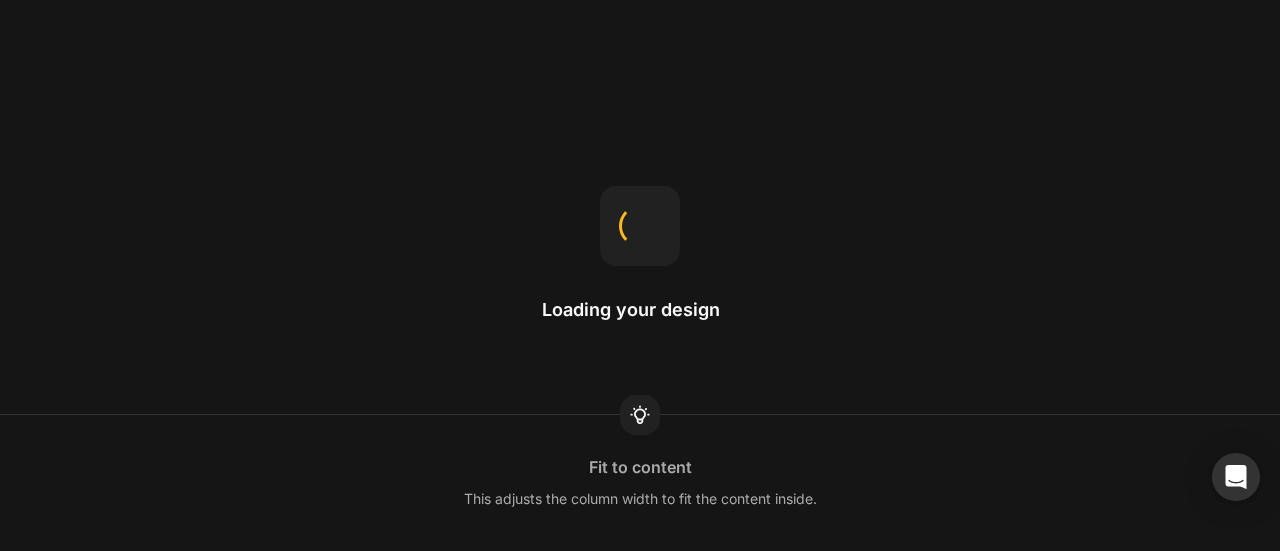 scroll, scrollTop: 0, scrollLeft: 0, axis: both 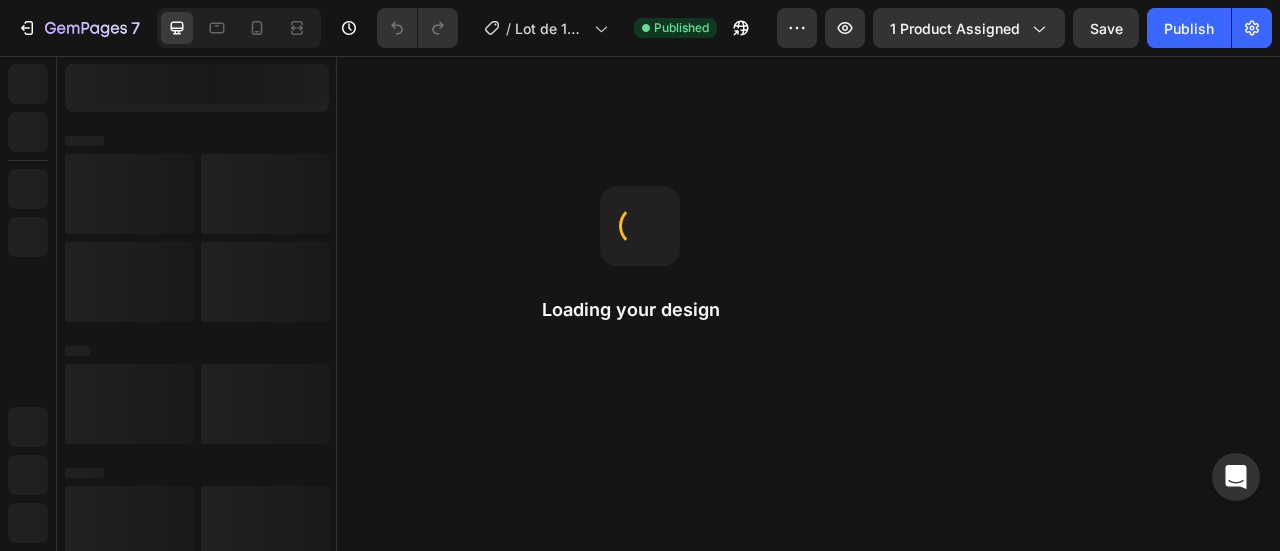 radio on "false" 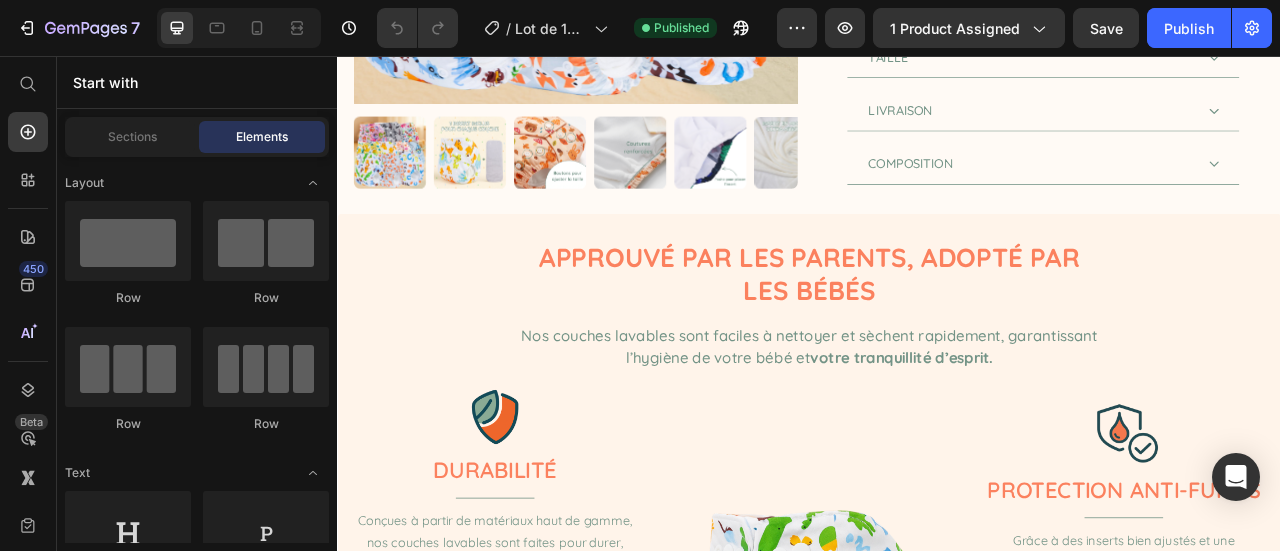 scroll, scrollTop: 800, scrollLeft: 0, axis: vertical 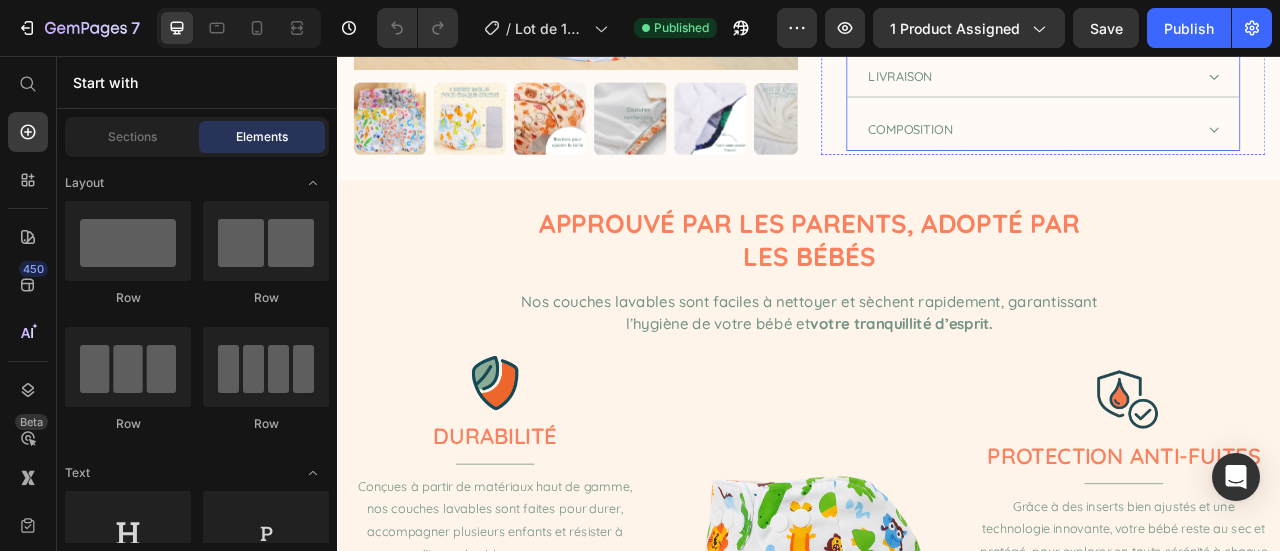click on "Composition" at bounding box center [1218, 149] 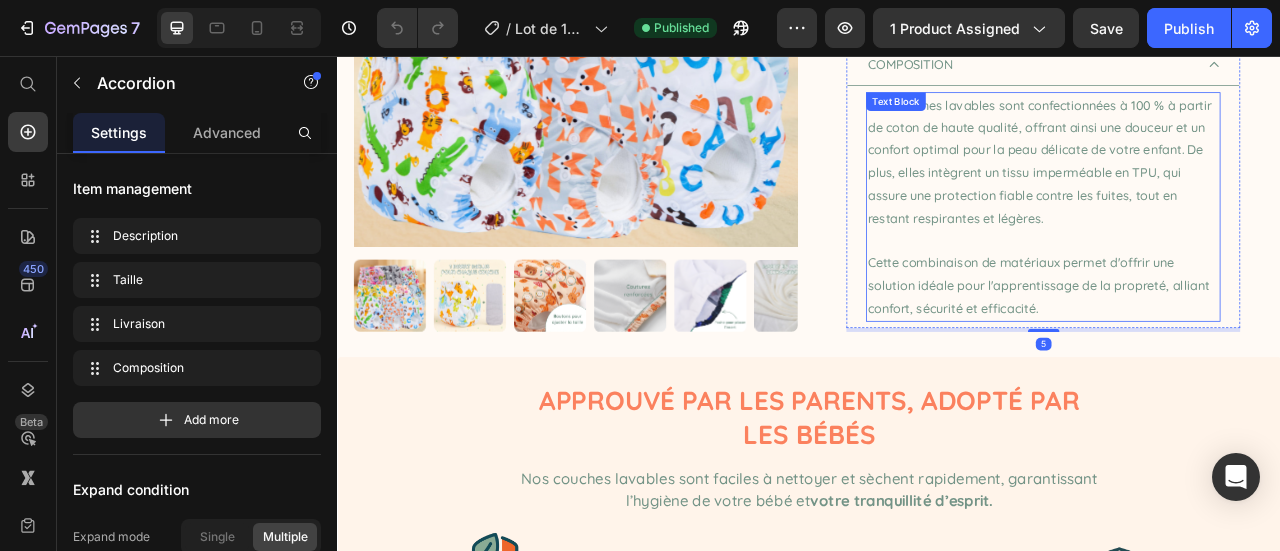 scroll, scrollTop: 1000, scrollLeft: 0, axis: vertical 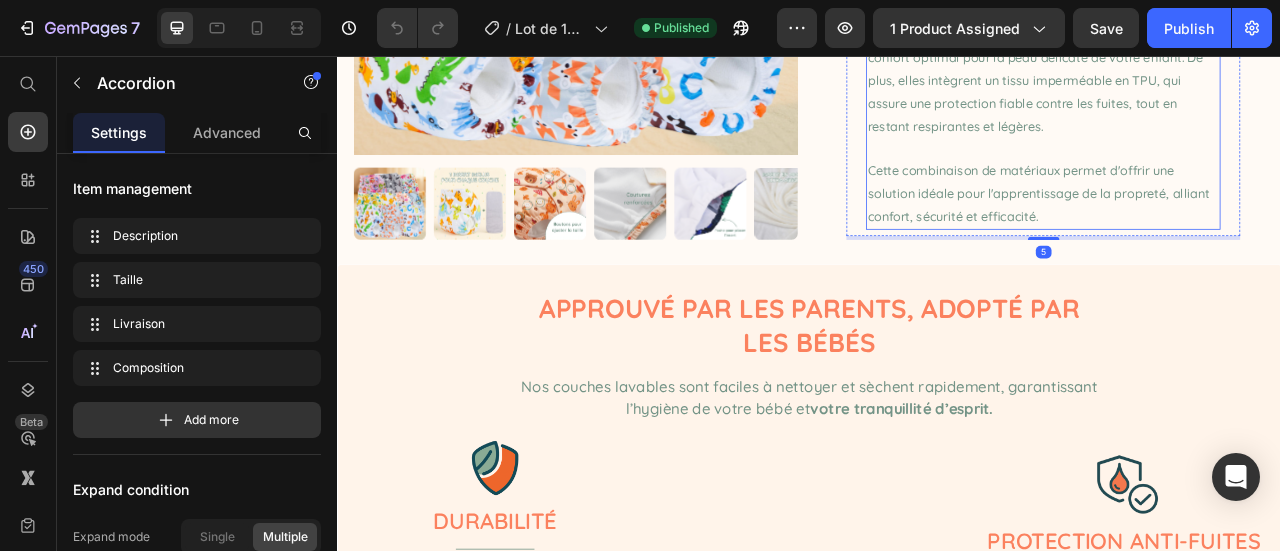 click on "Cette combinaison de matériaux permet d'offrir une solution idéale pour l'apprentissage de la propreté, alliant confort, sécurité et efficacité." at bounding box center (1228, 230) 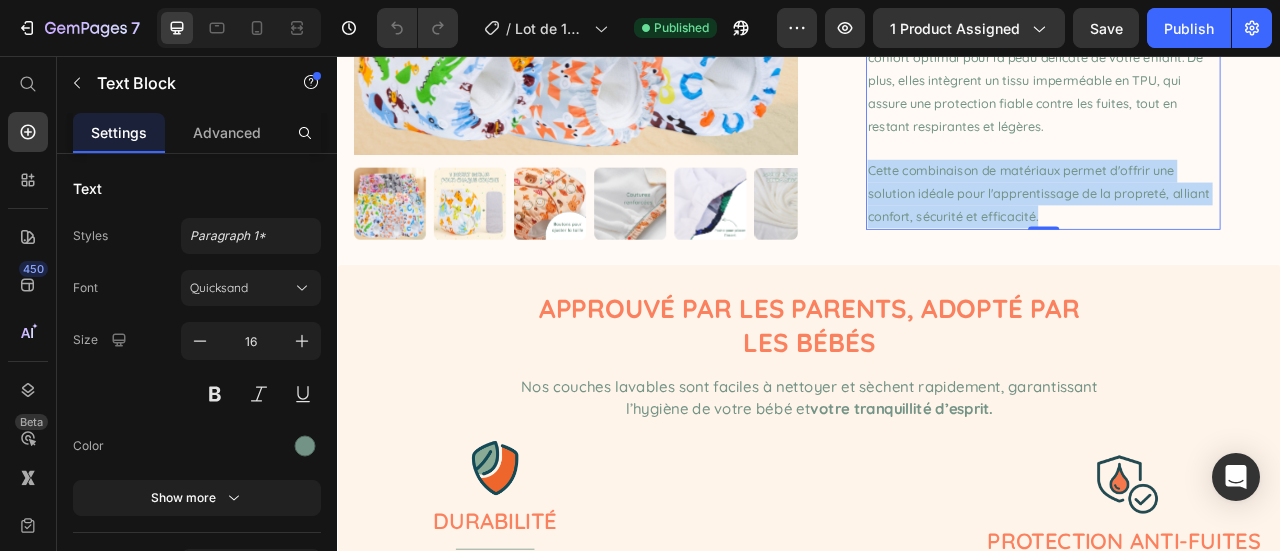 click on "Cette combinaison de matériaux permet d'offrir une solution idéale pour l'apprentissage de la propreté, alliant confort, sécurité et efficacité." at bounding box center [1228, 230] 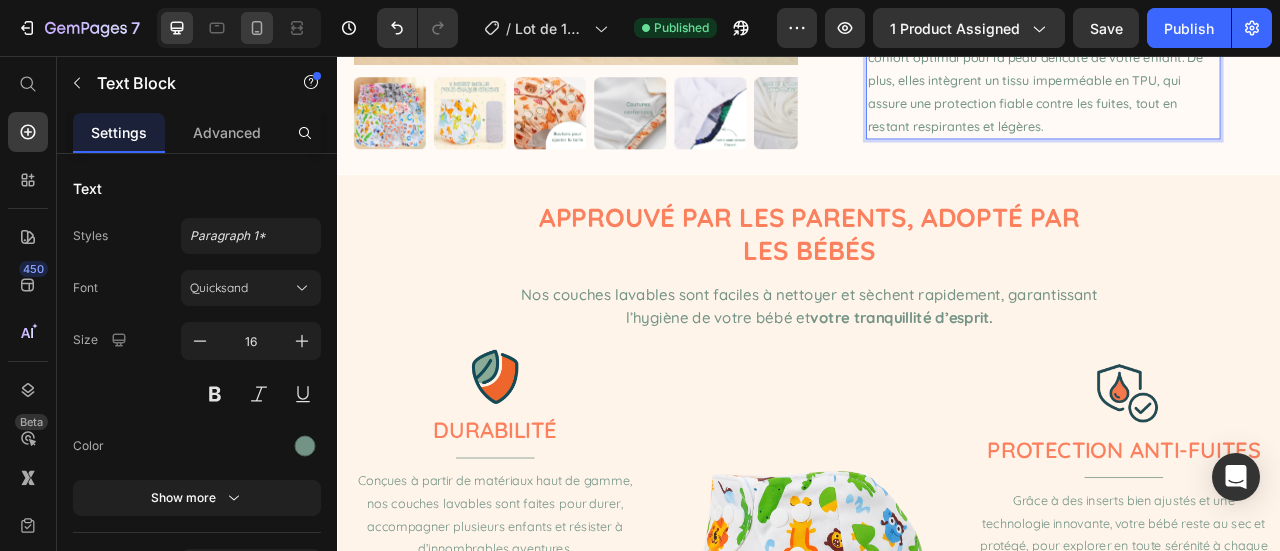 click 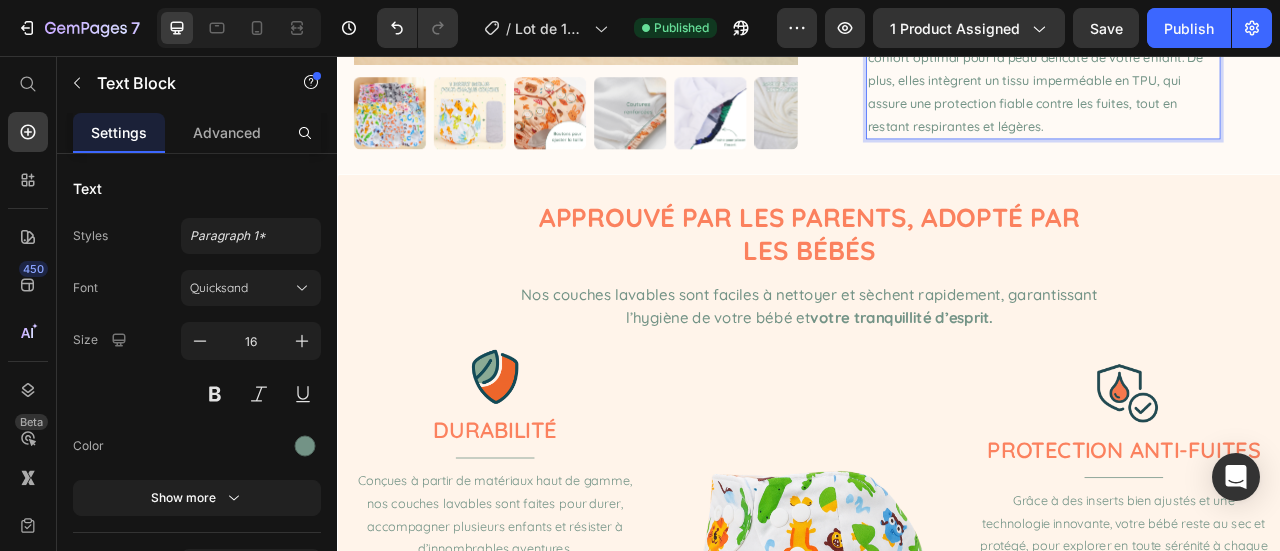 type on "14" 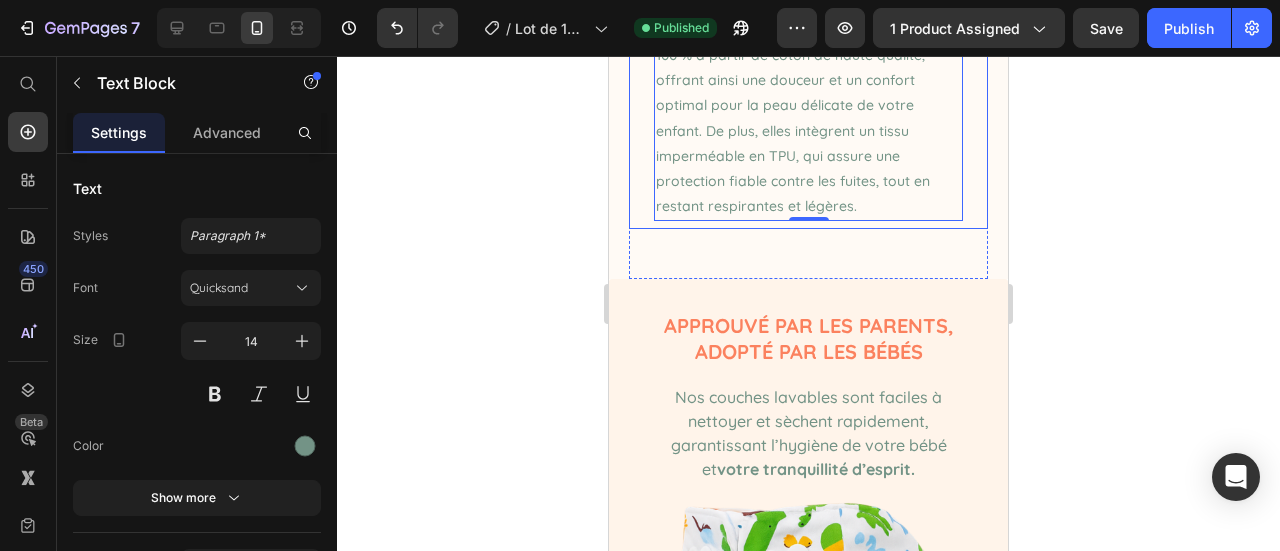 scroll, scrollTop: 1386, scrollLeft: 0, axis: vertical 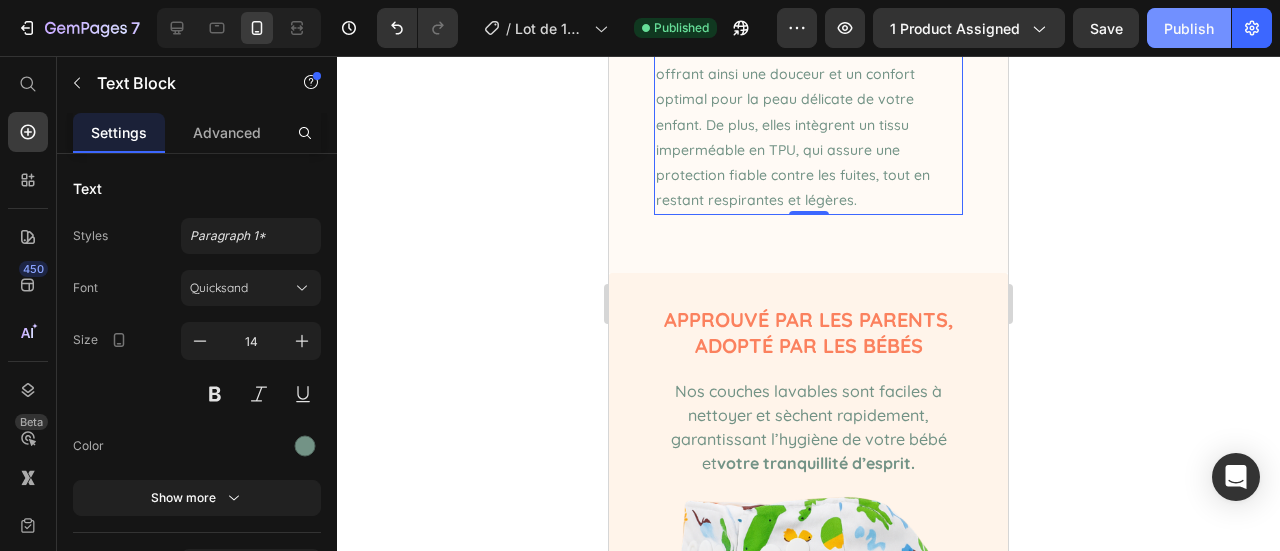click on "Publish" at bounding box center [1189, 28] 